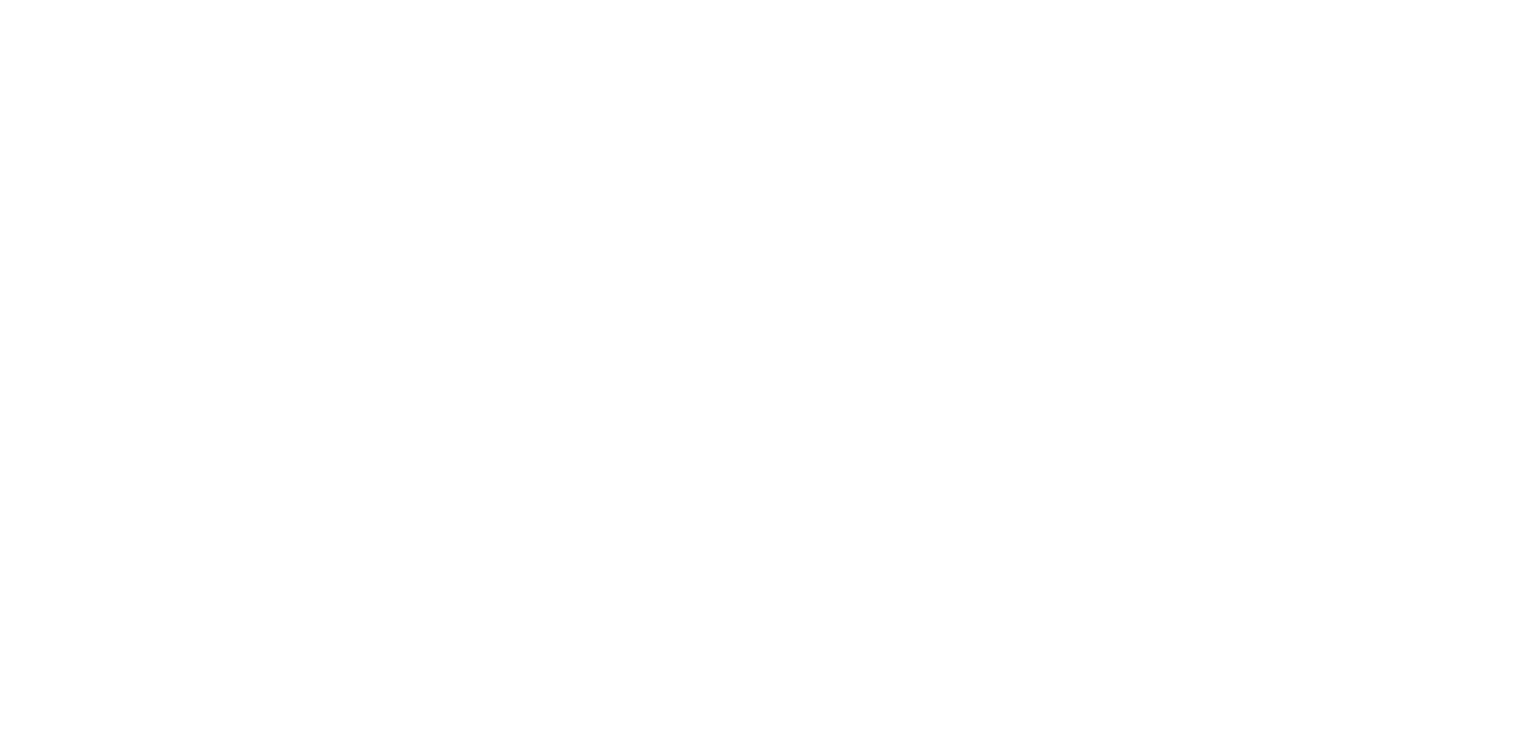 scroll, scrollTop: 0, scrollLeft: 0, axis: both 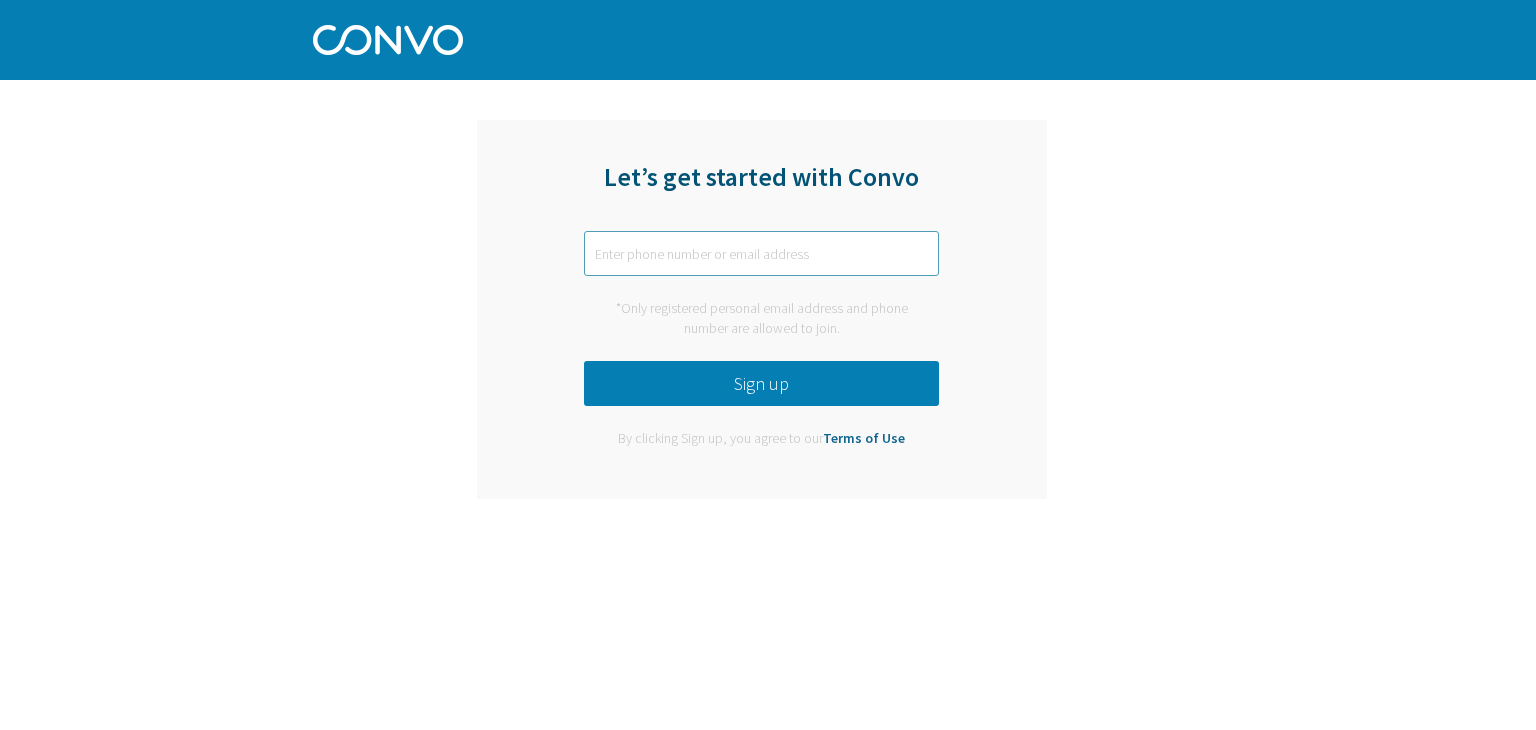 click at bounding box center (761, 253) 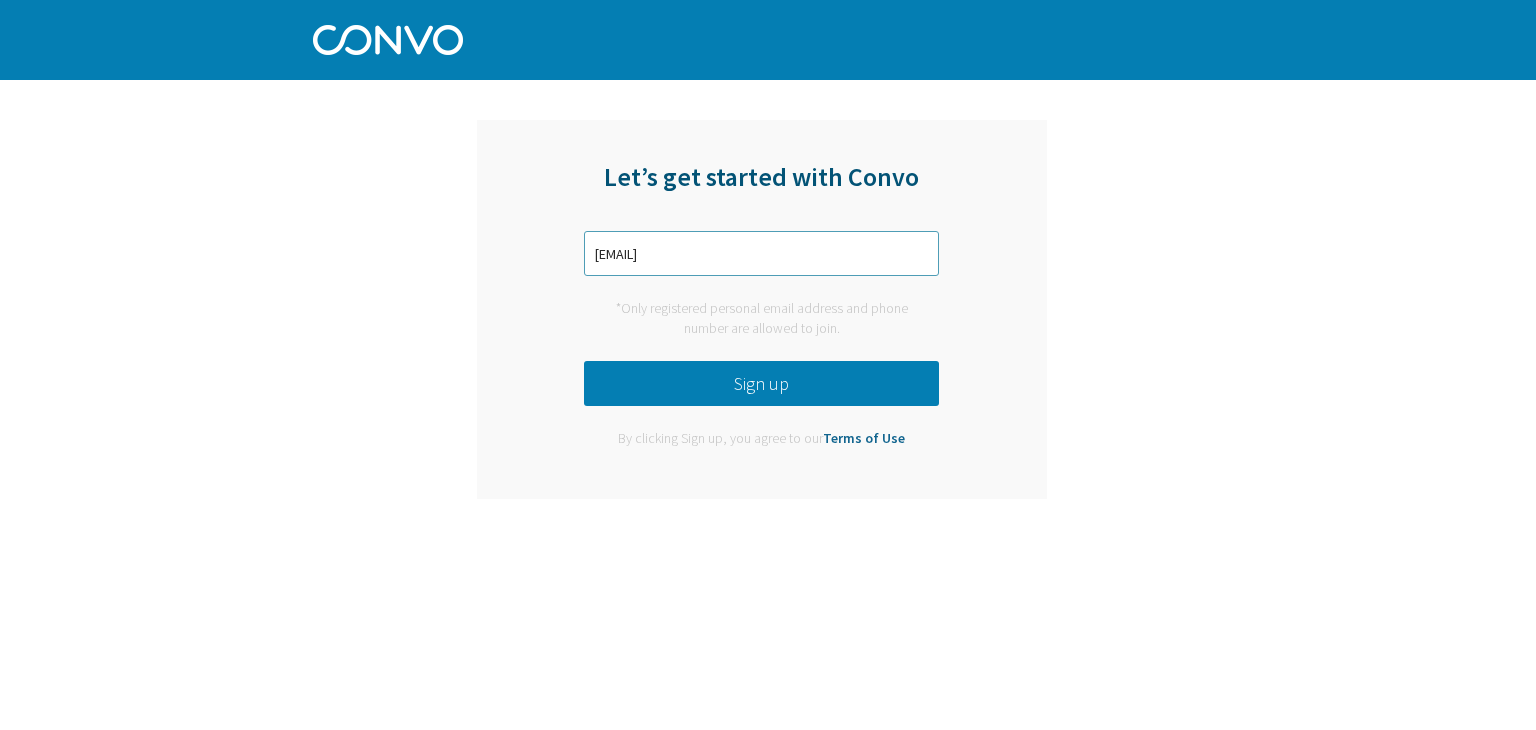 drag, startPoint x: 668, startPoint y: 250, endPoint x: 389, endPoint y: 227, distance: 279.9464 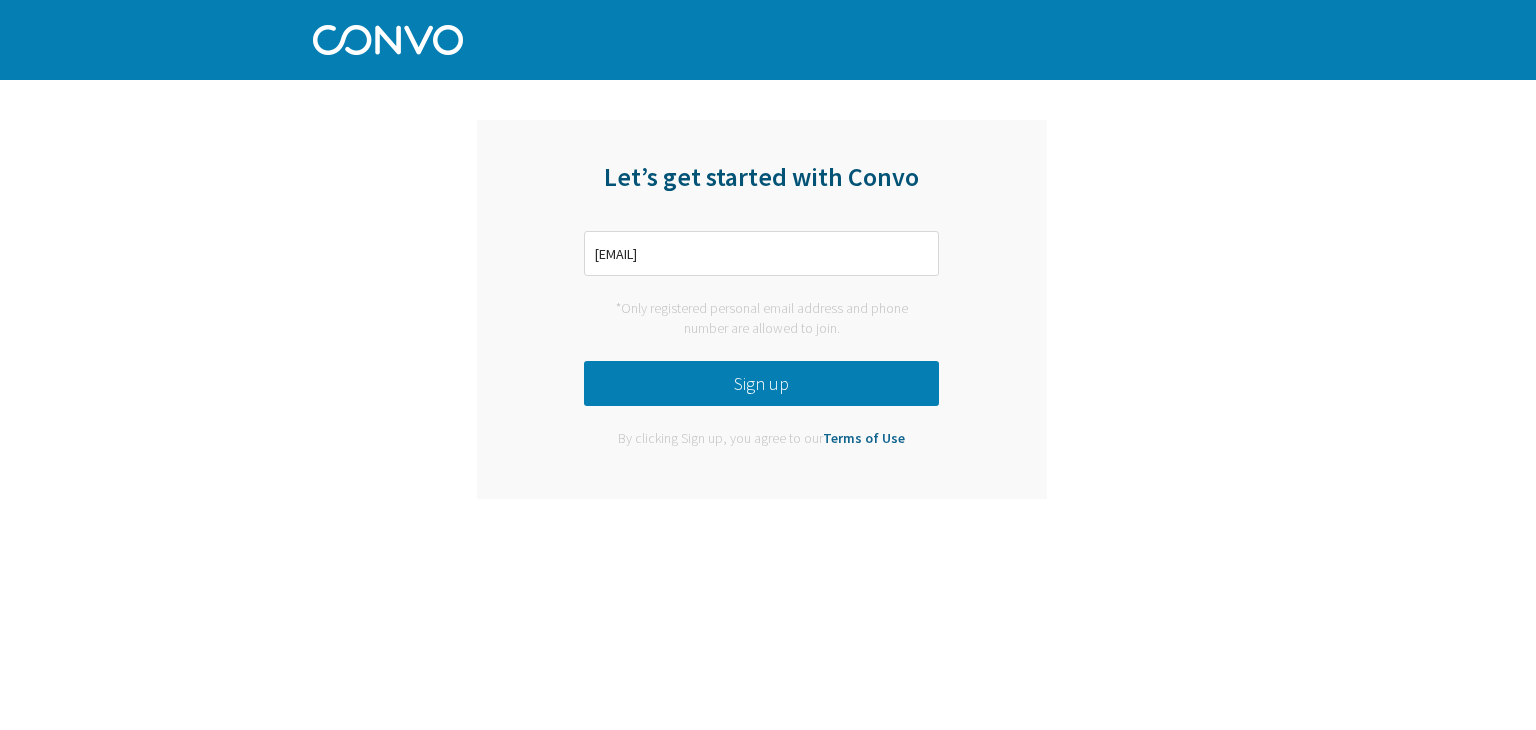 click on "Sign up" at bounding box center [761, 383] 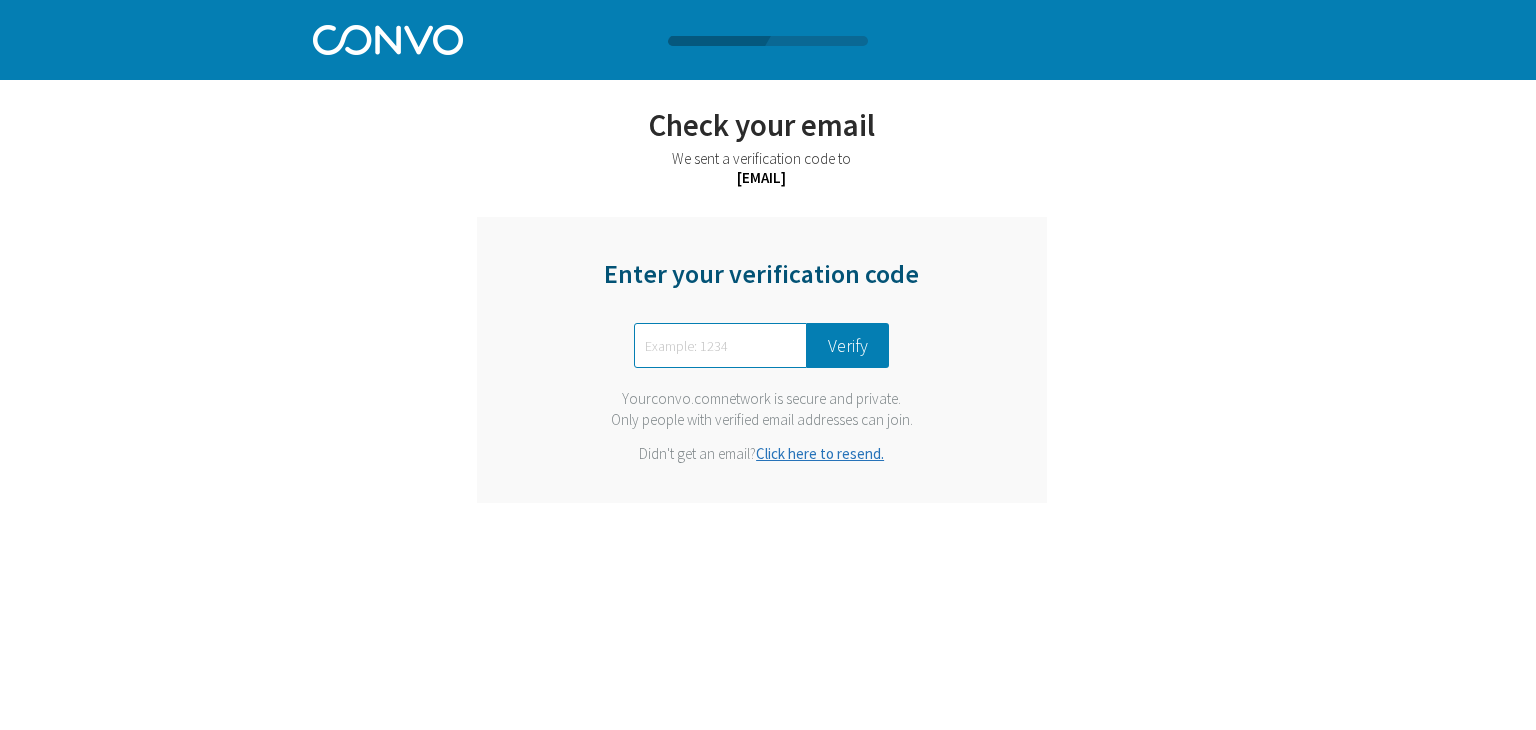 click at bounding box center (720, 345) 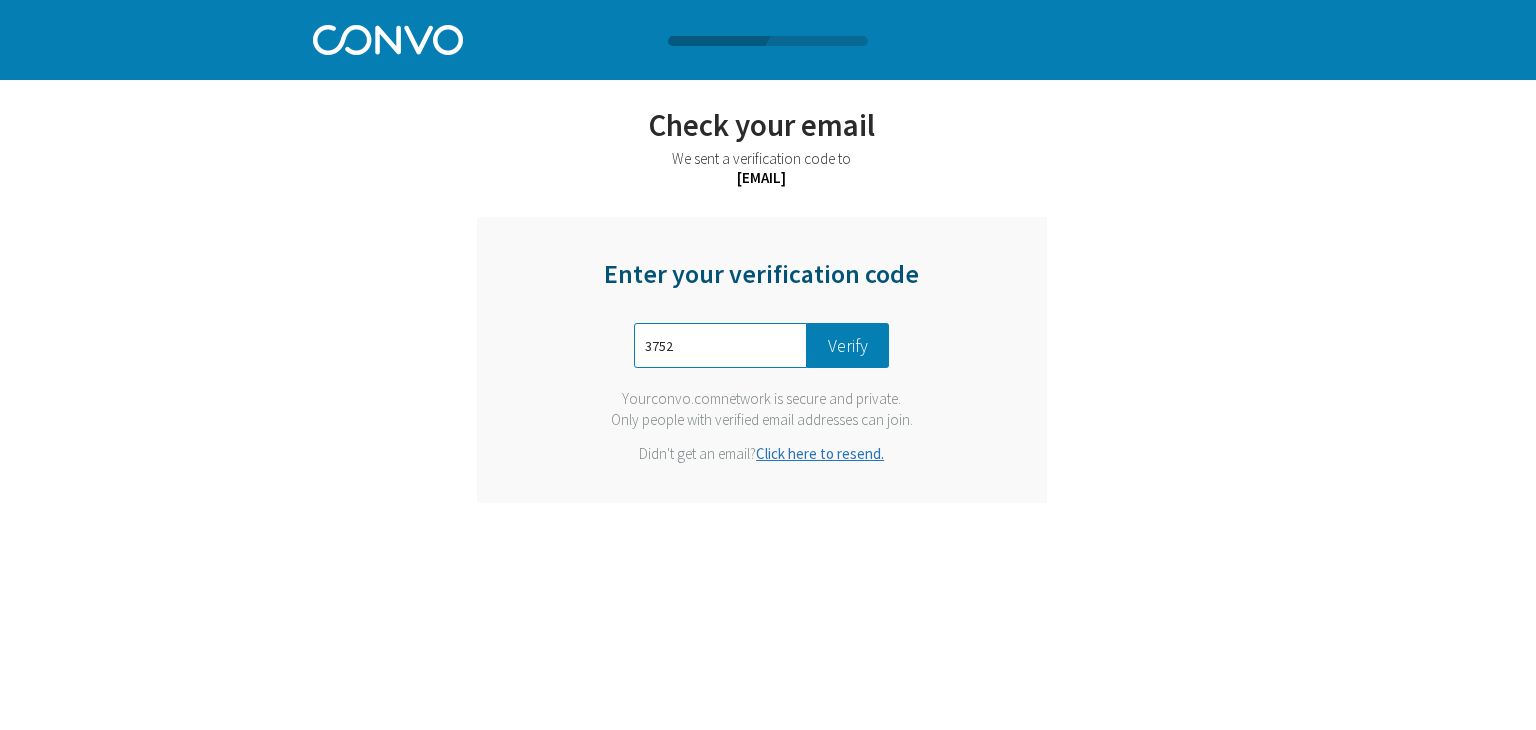 type on "3752" 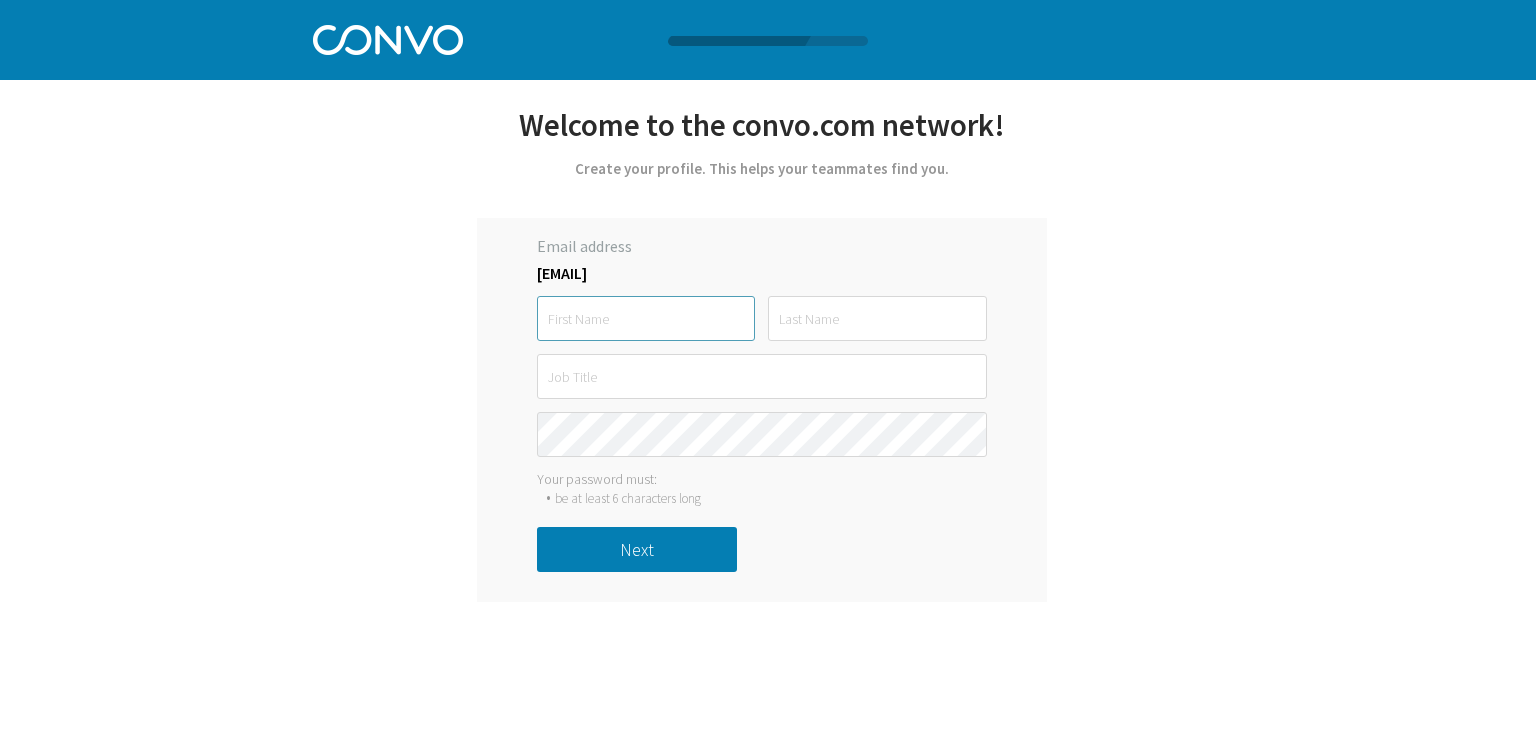 click at bounding box center [646, 318] 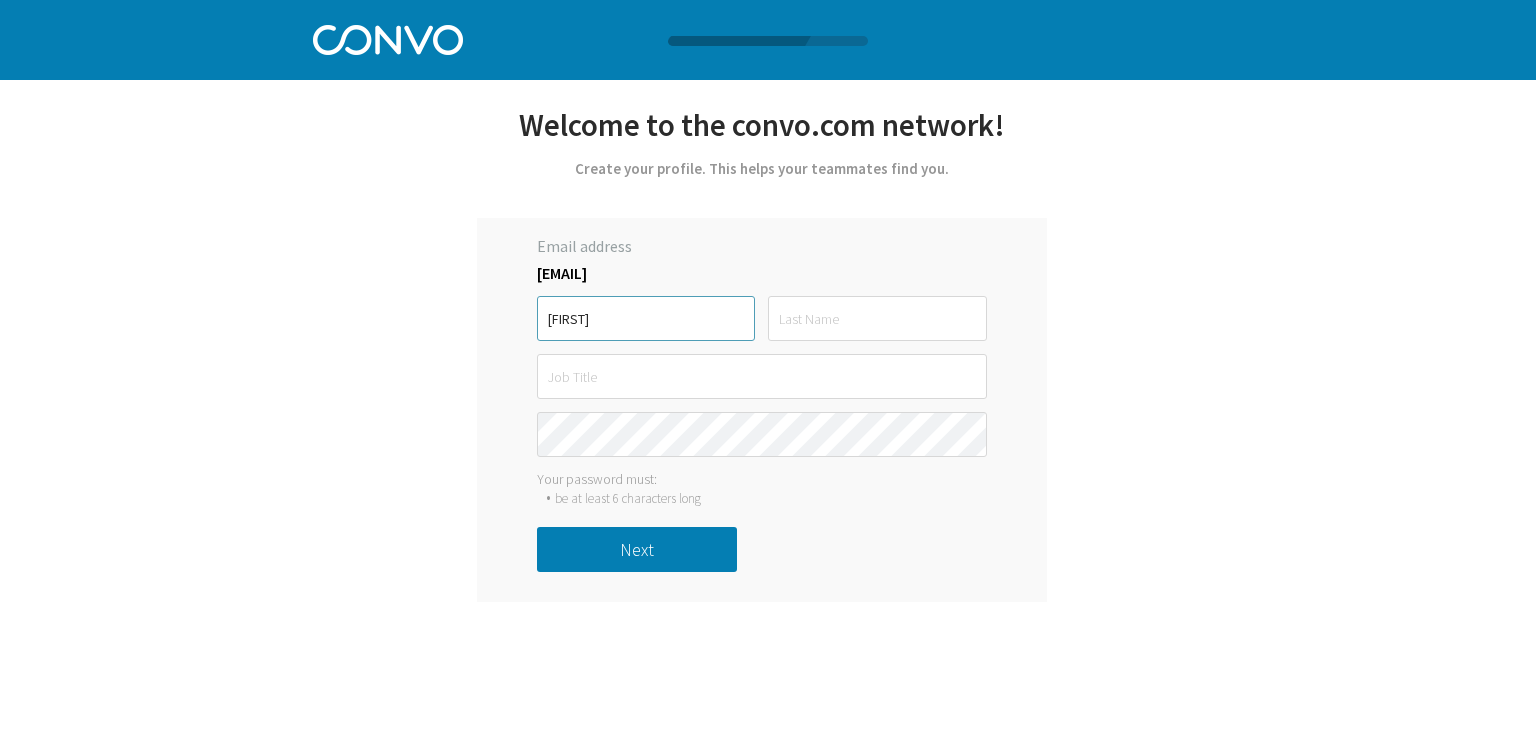 type on "s" 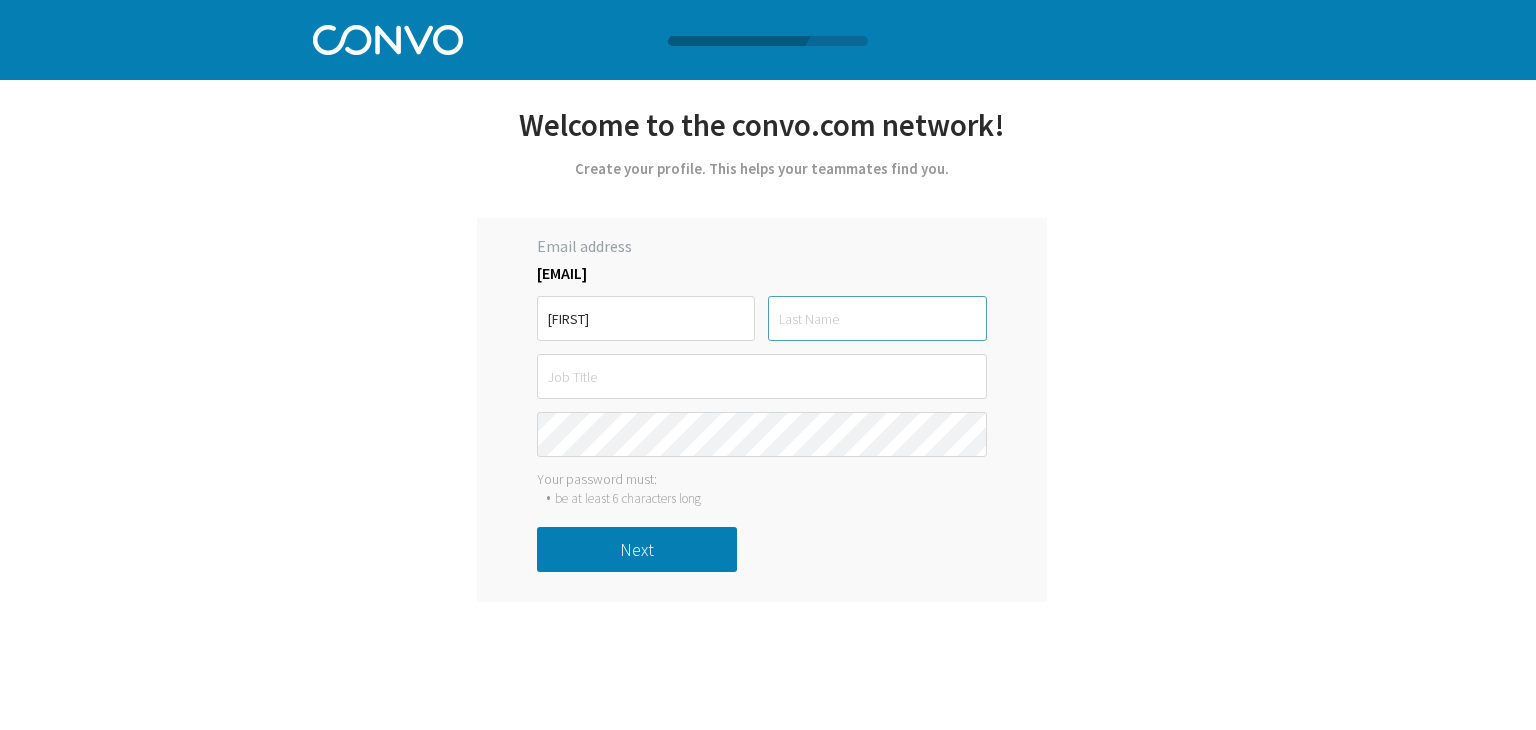 click at bounding box center (877, 318) 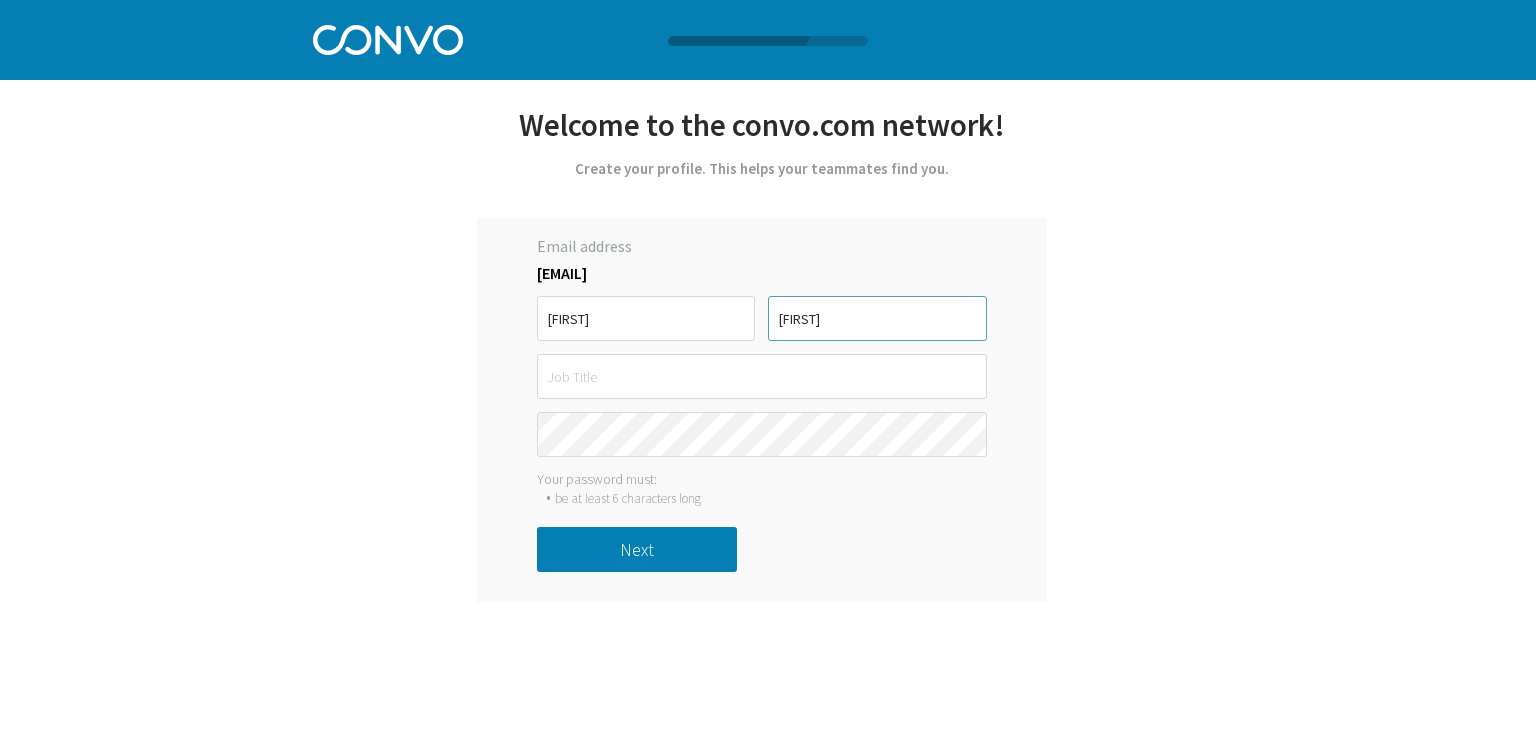 type on "[FIRST]" 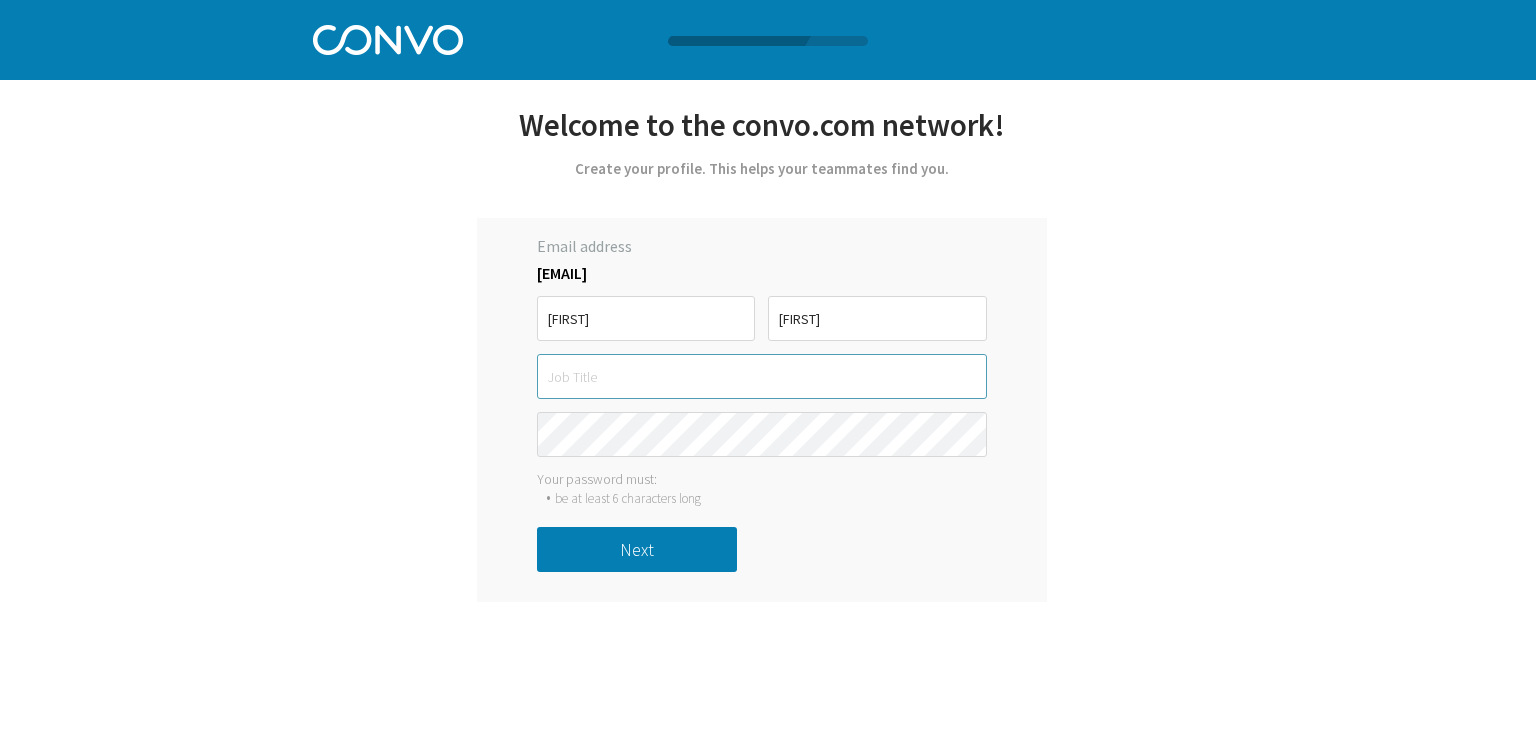 click at bounding box center [762, 376] 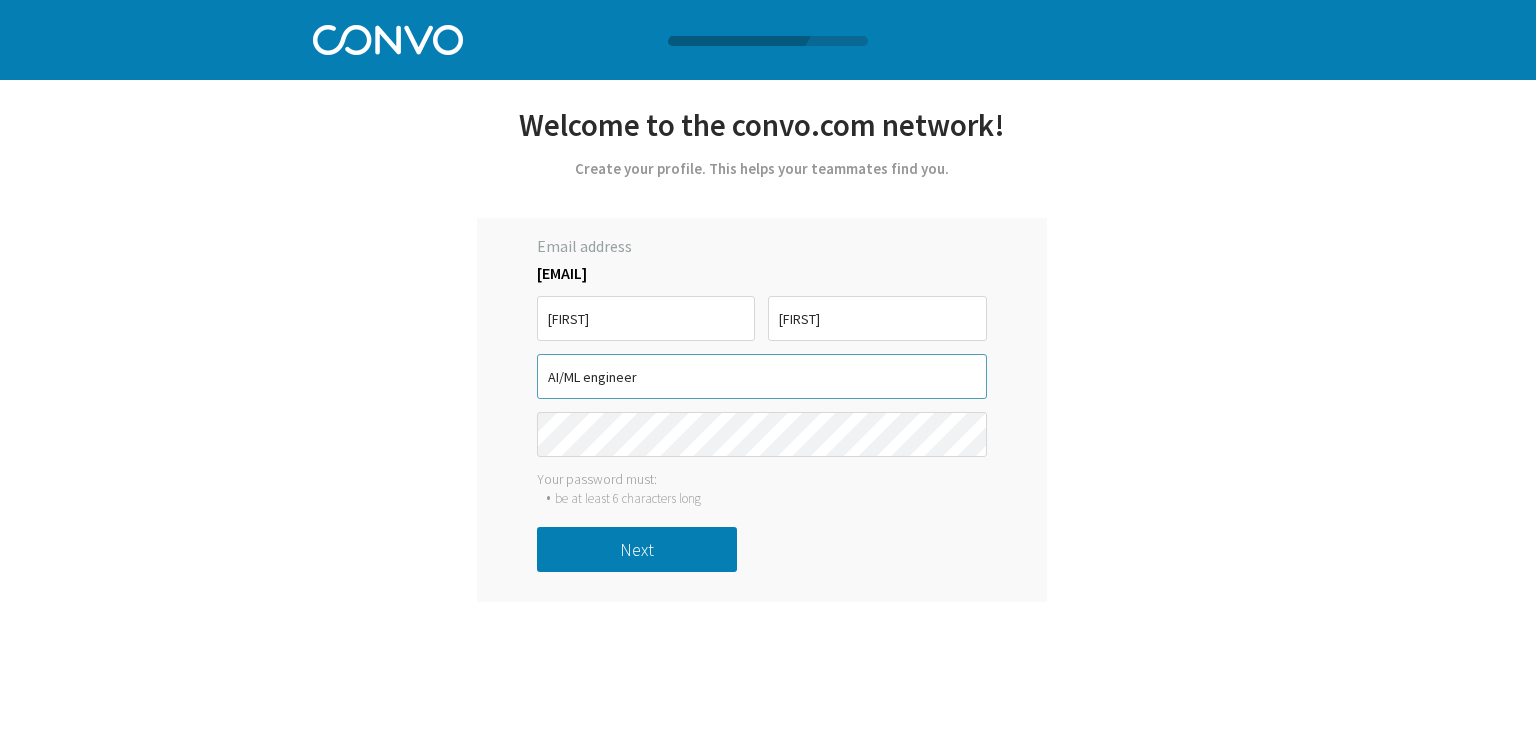 type on "AI/ML engineer" 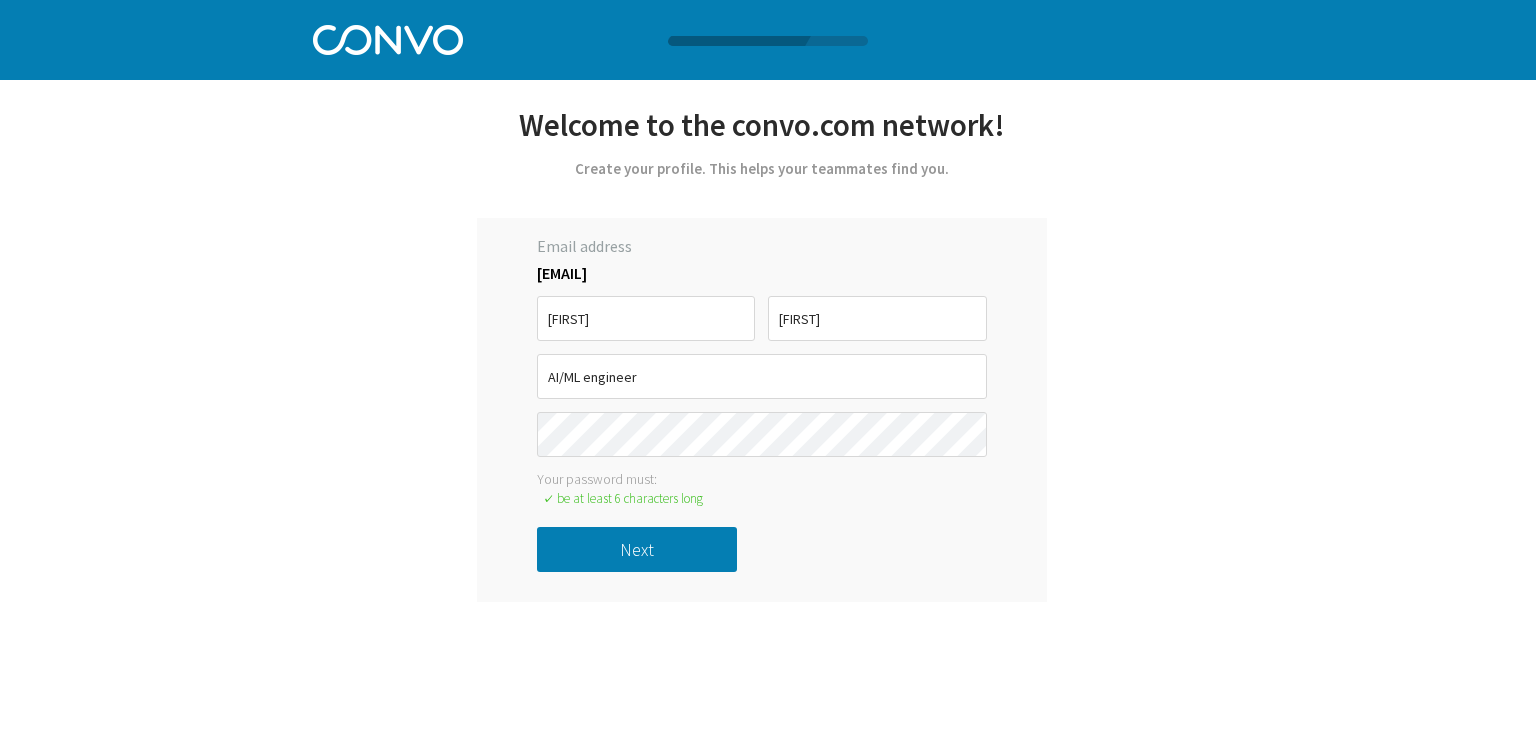 click on "Next" at bounding box center [637, 549] 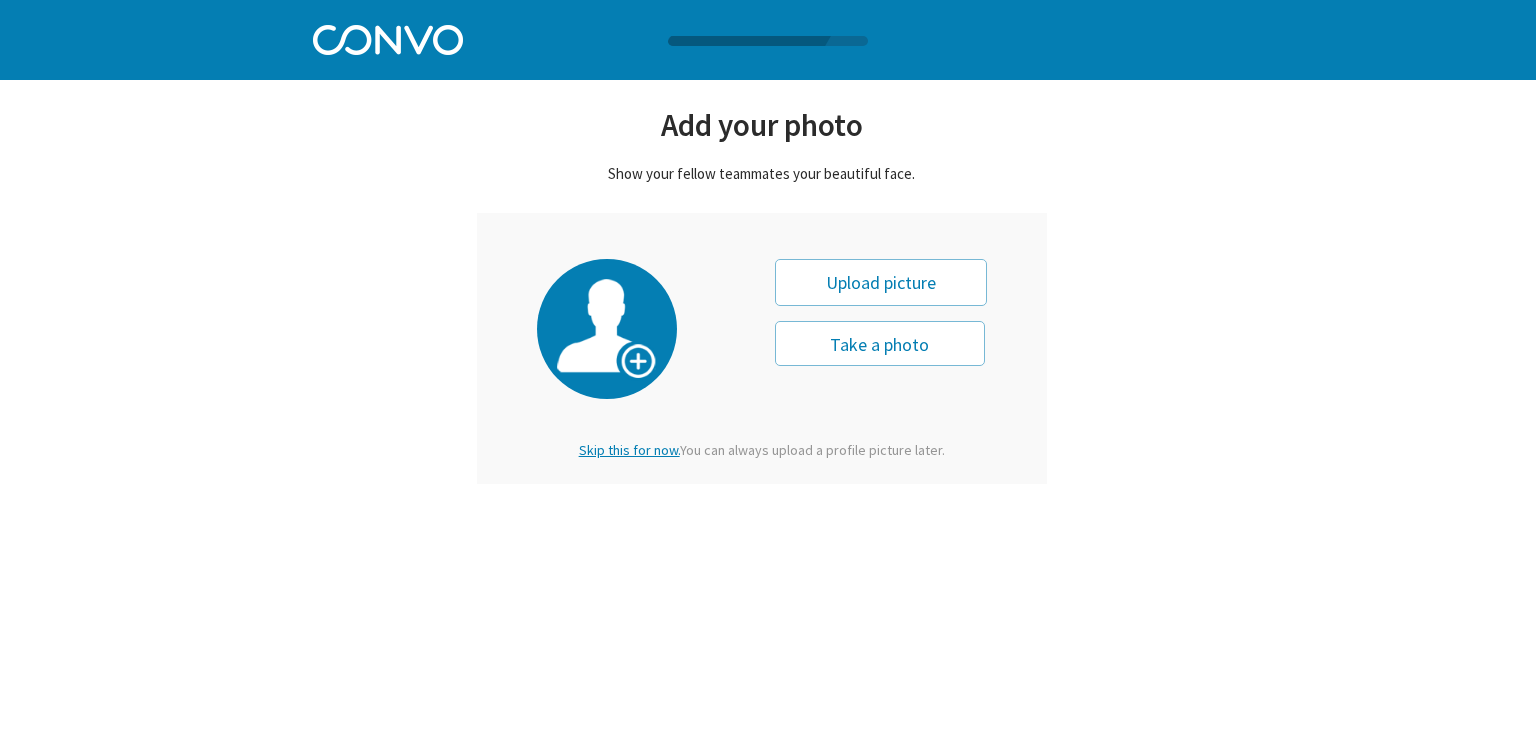 click on "Skip this for now." at bounding box center [629, 450] 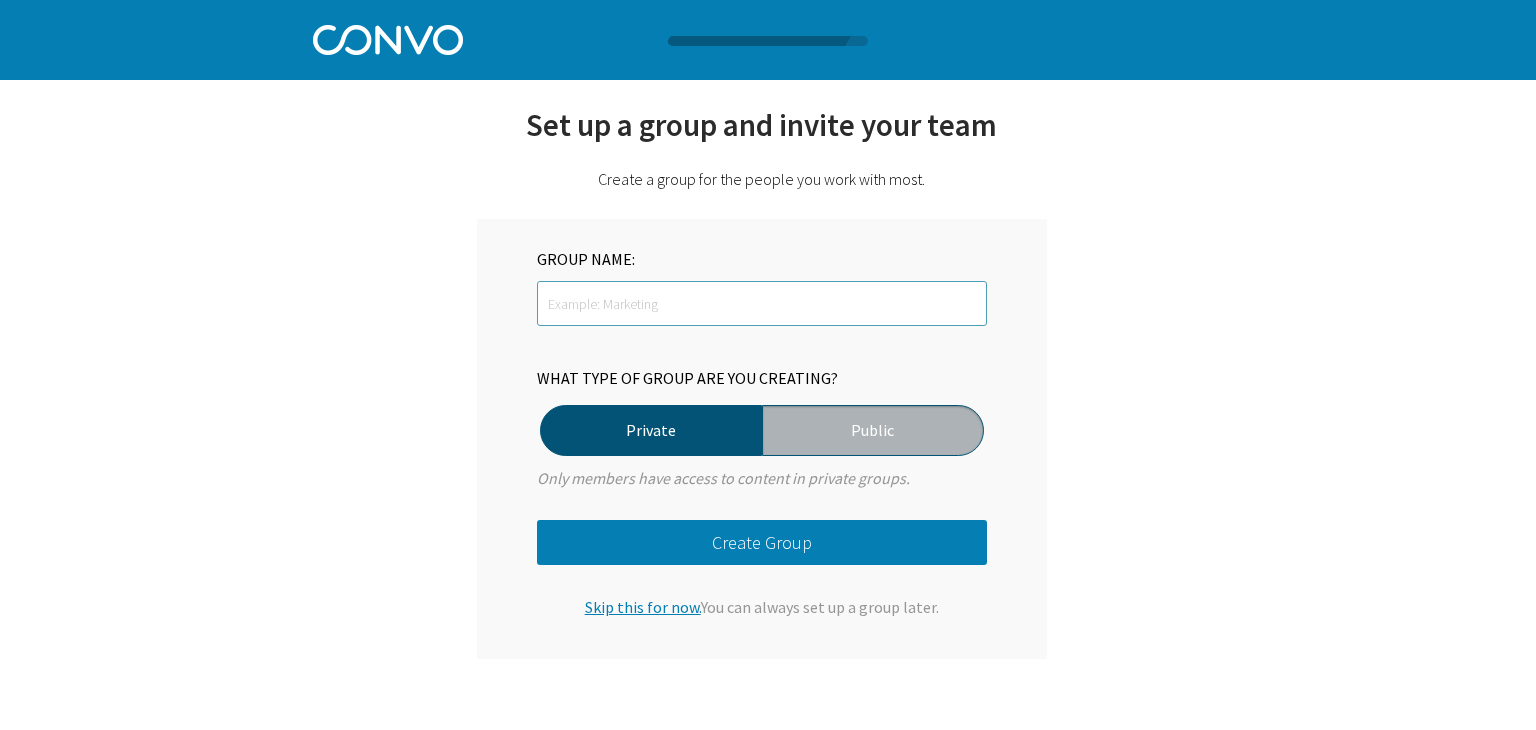 click at bounding box center [762, 303] 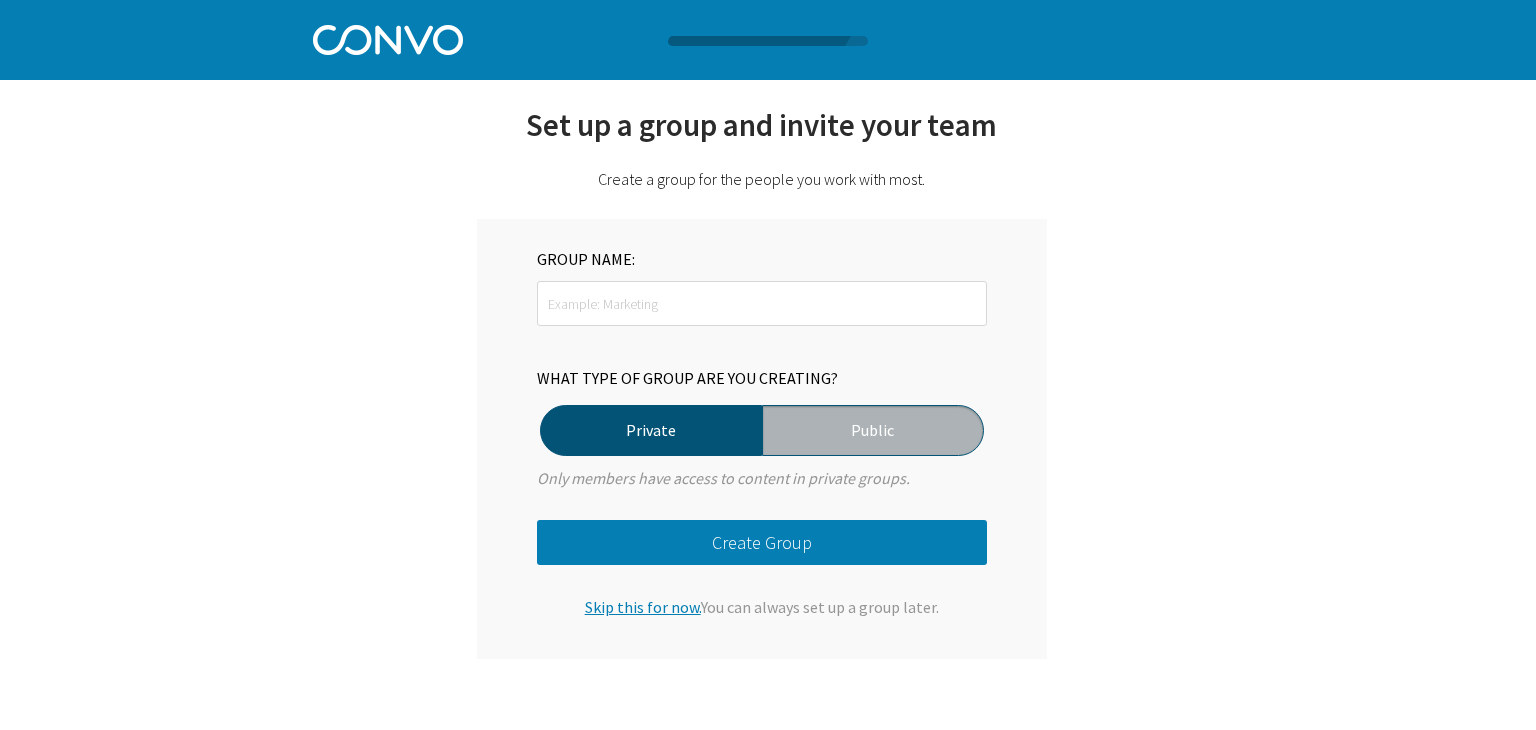 click on "Skip this for now." at bounding box center (643, 607) 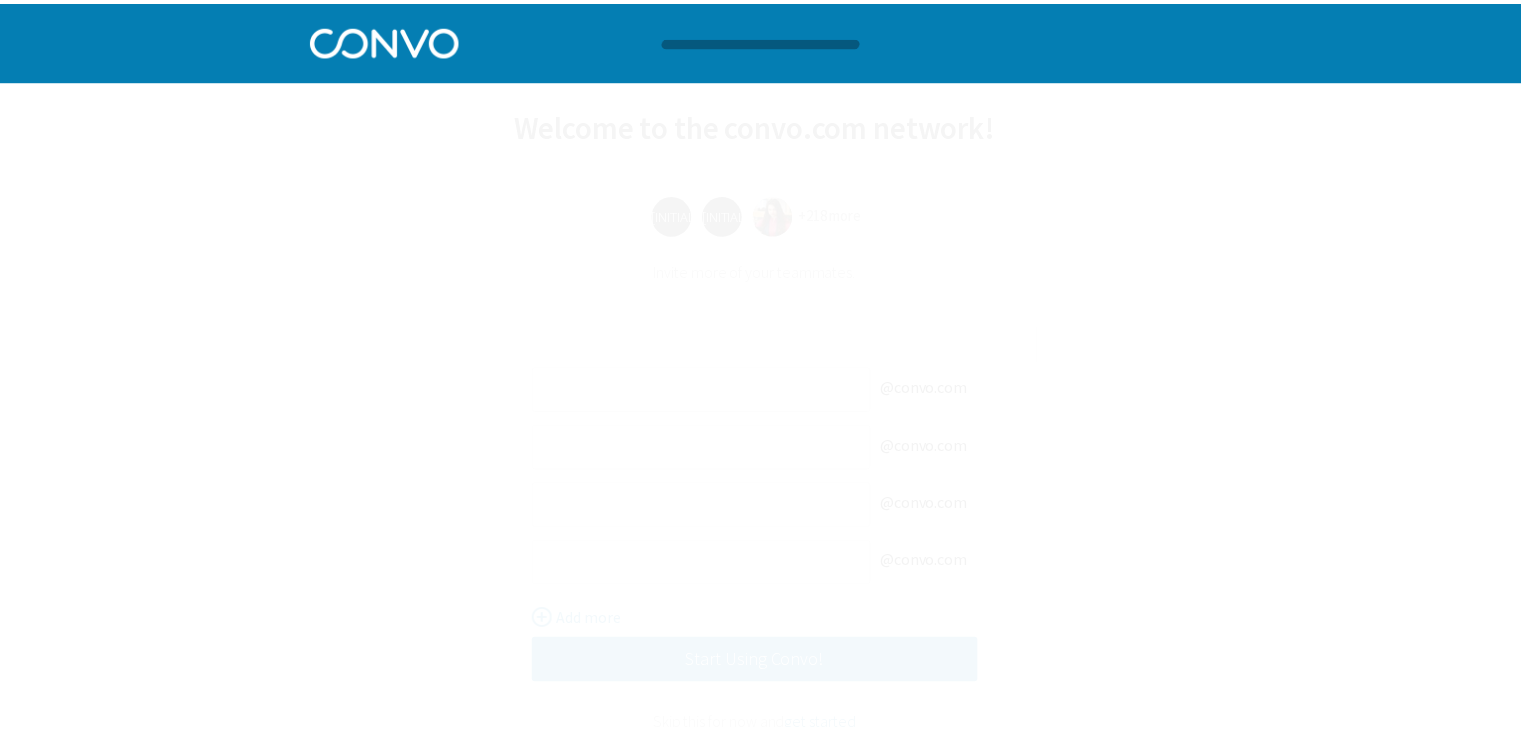 scroll, scrollTop: 0, scrollLeft: 0, axis: both 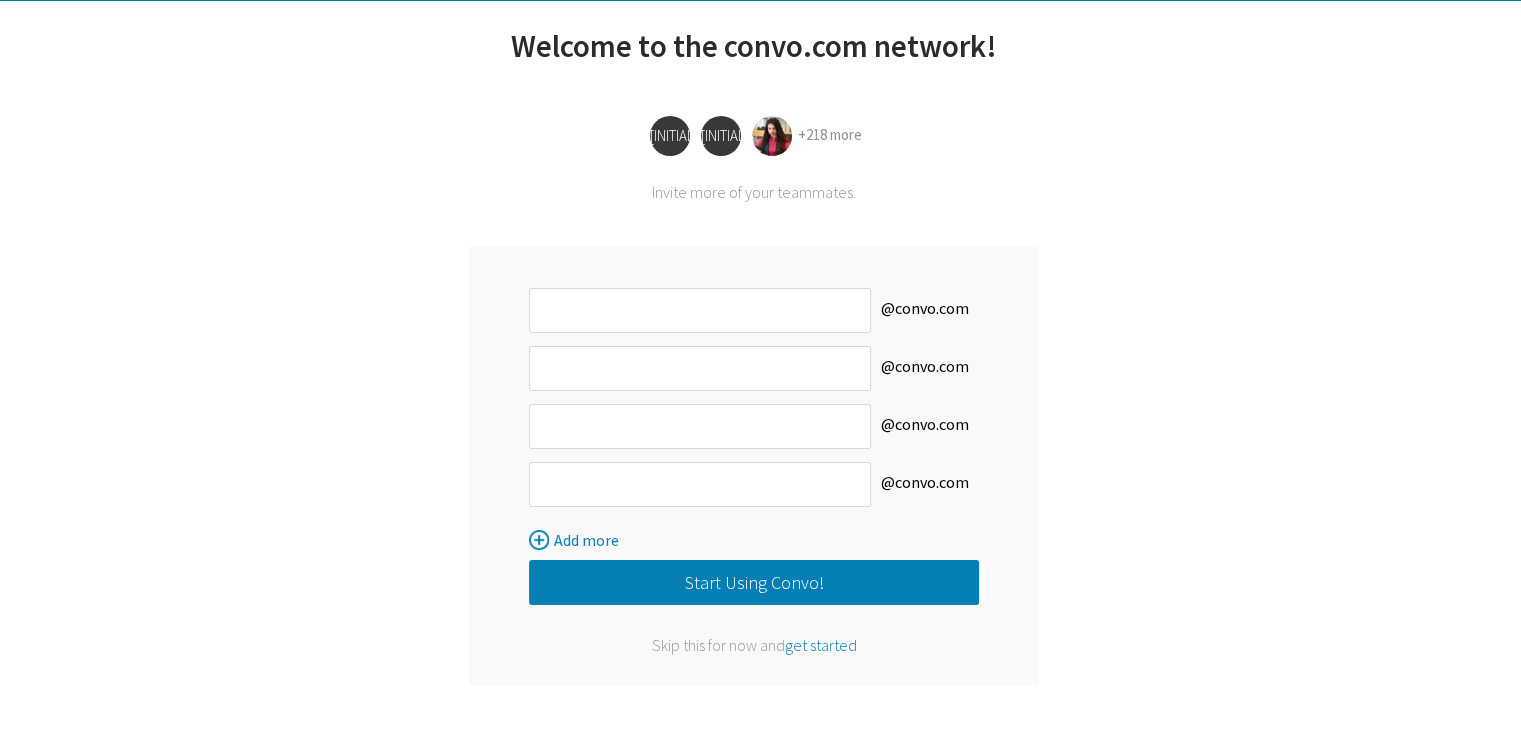 click on "get started" at bounding box center [821, 645] 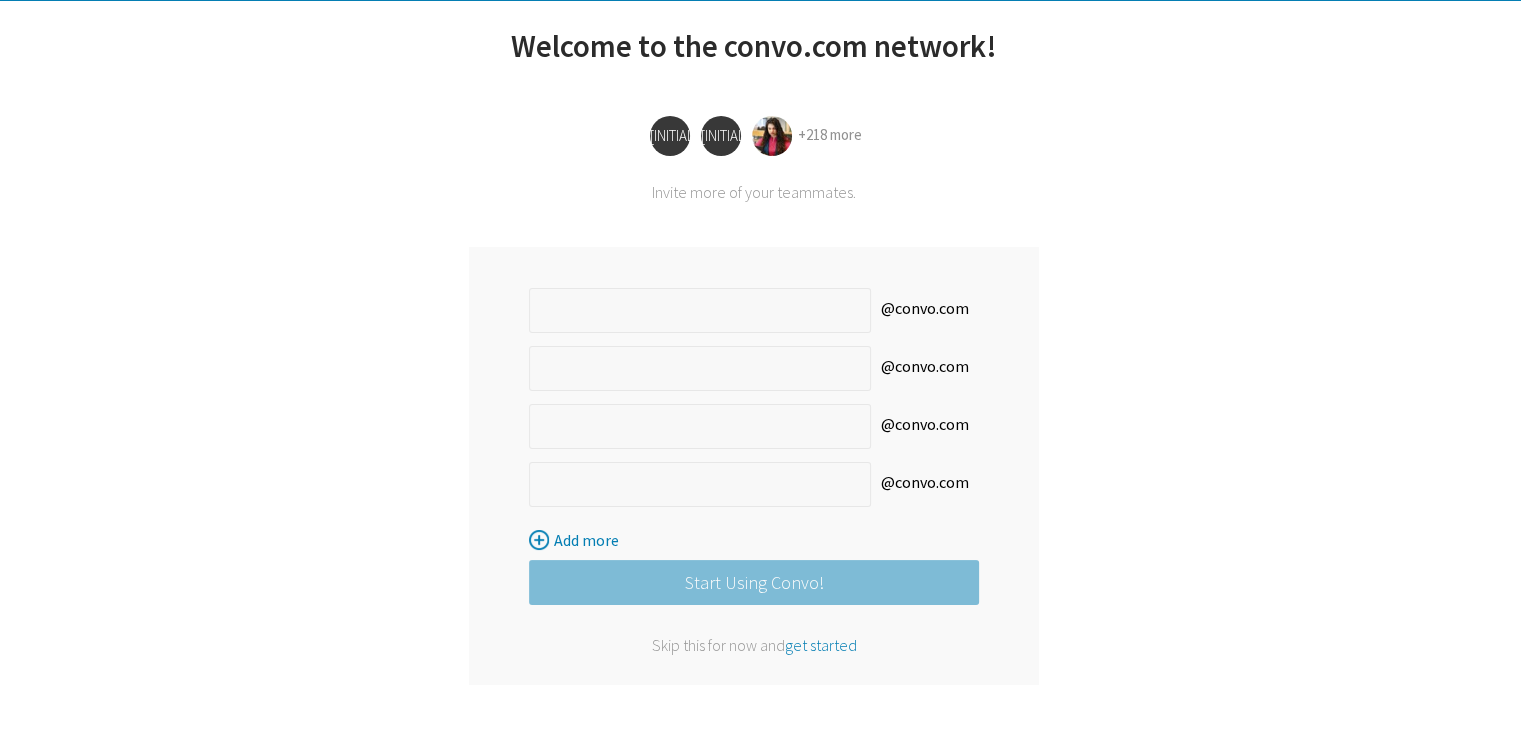 click on "get started" at bounding box center (821, 645) 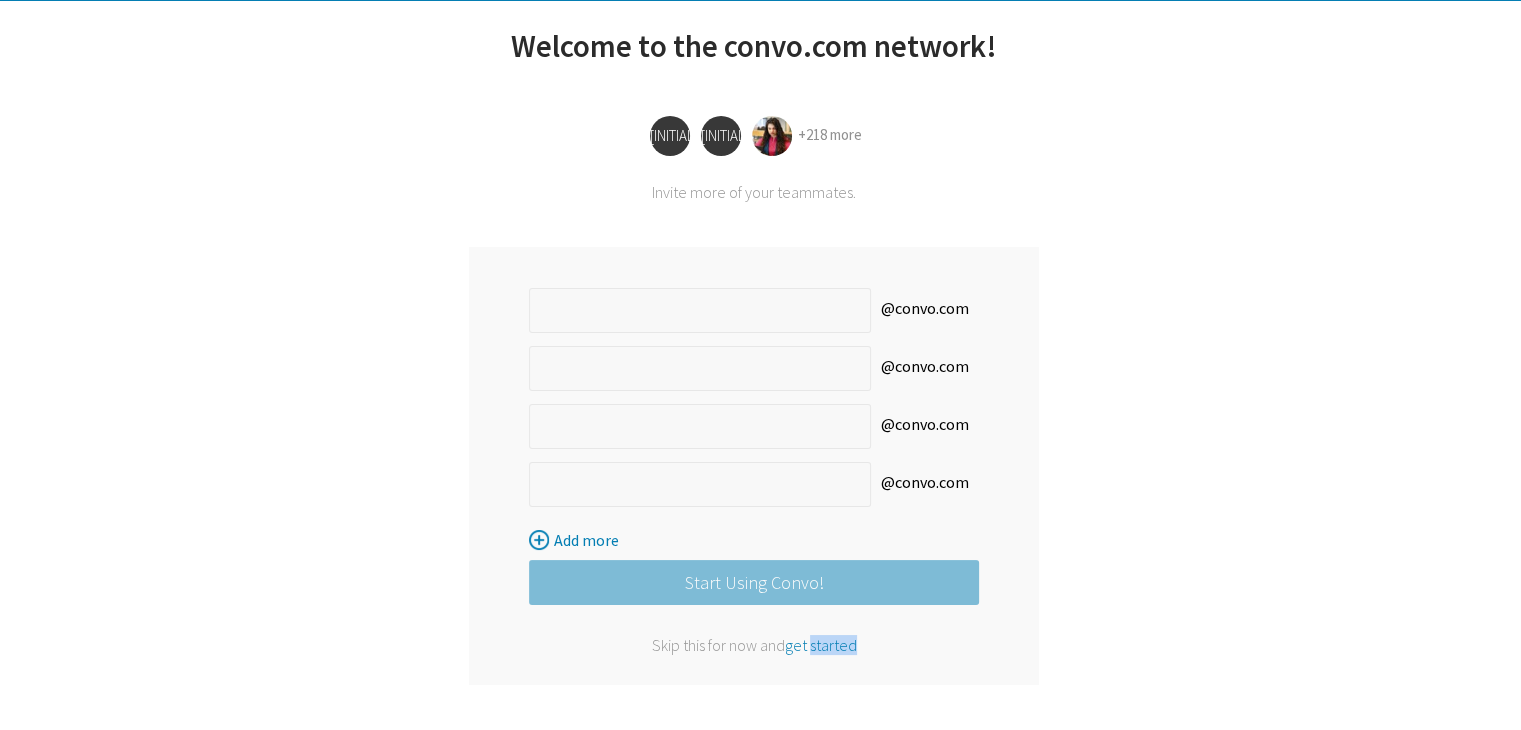 click on "get started" at bounding box center [821, 645] 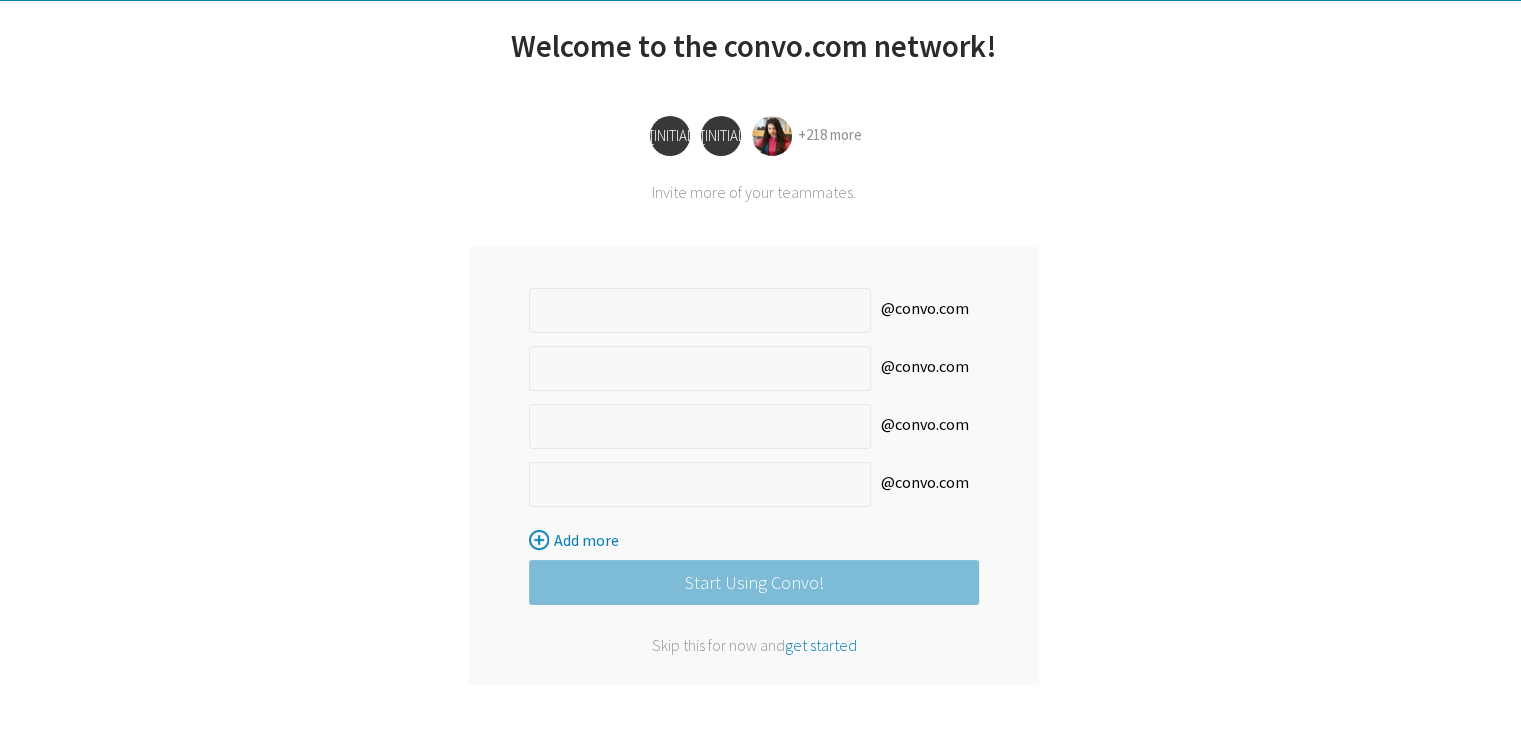 click on "get started" at bounding box center (821, 645) 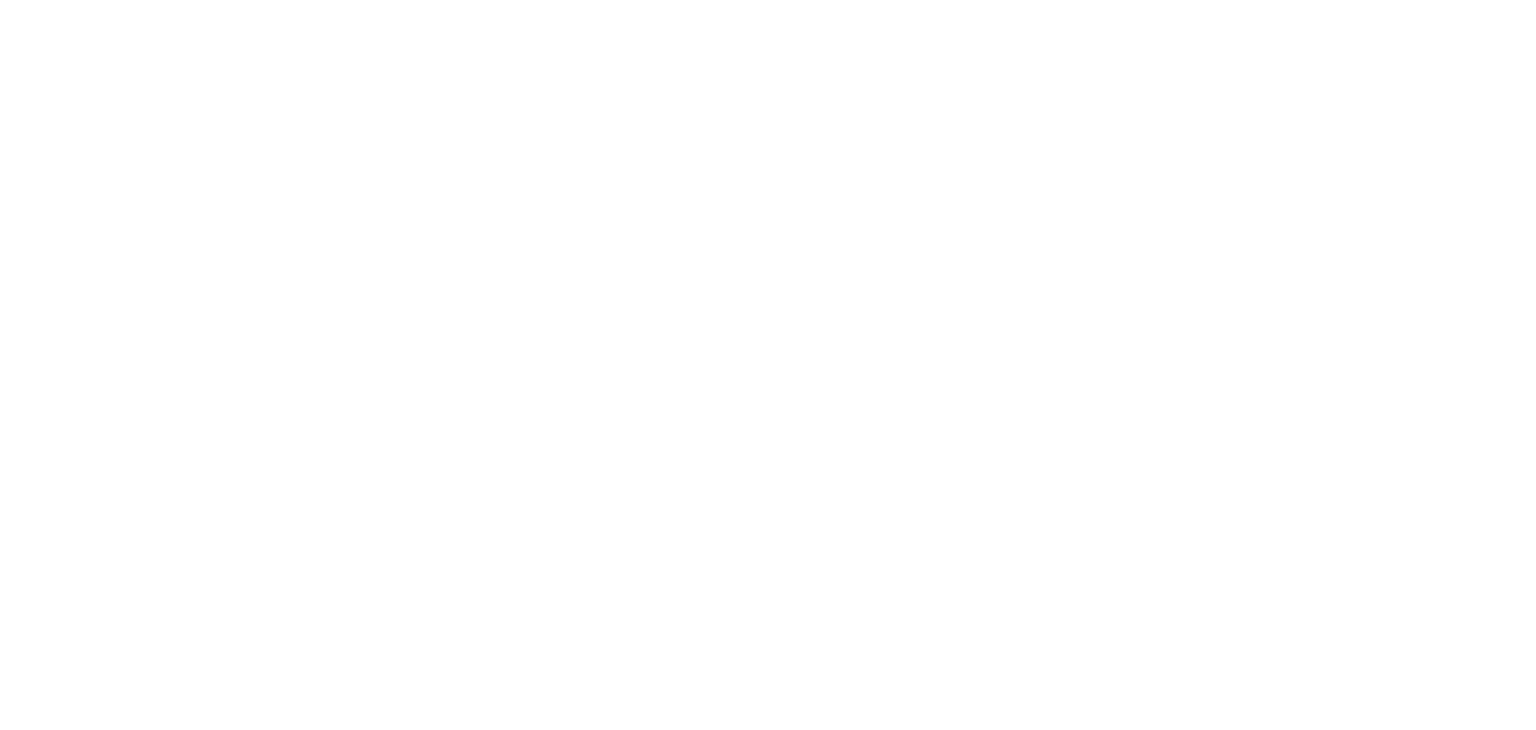 scroll, scrollTop: 0, scrollLeft: 0, axis: both 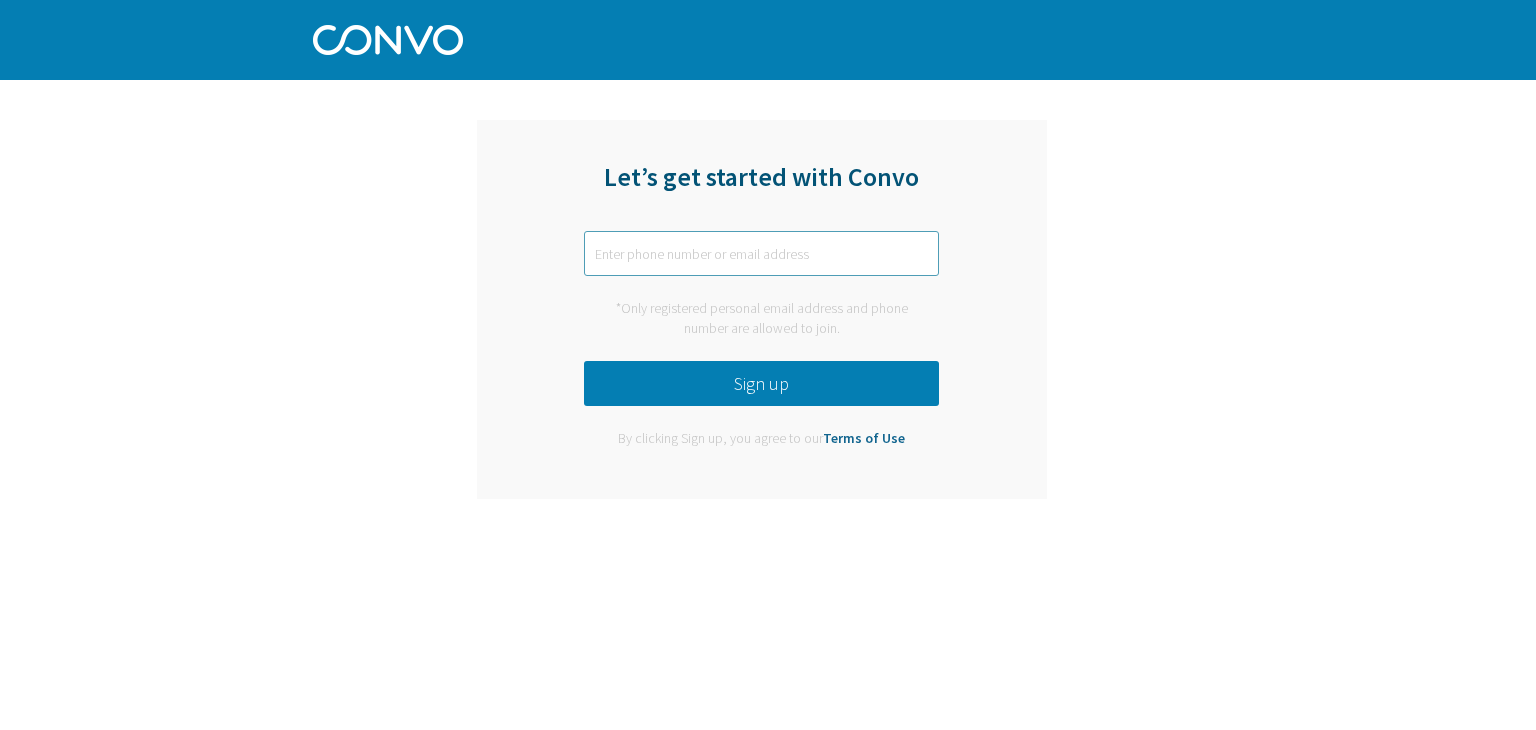 click at bounding box center (761, 253) 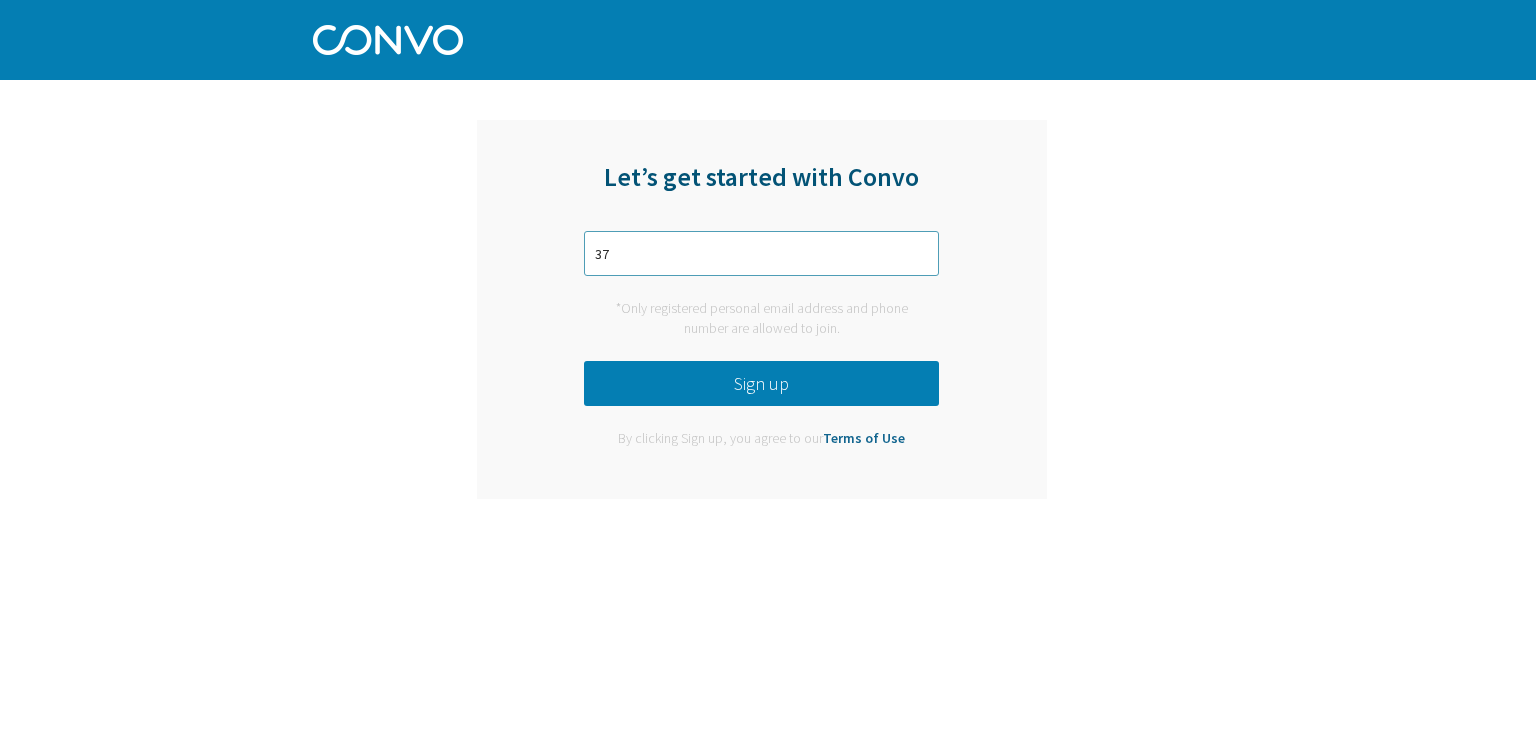type on "3" 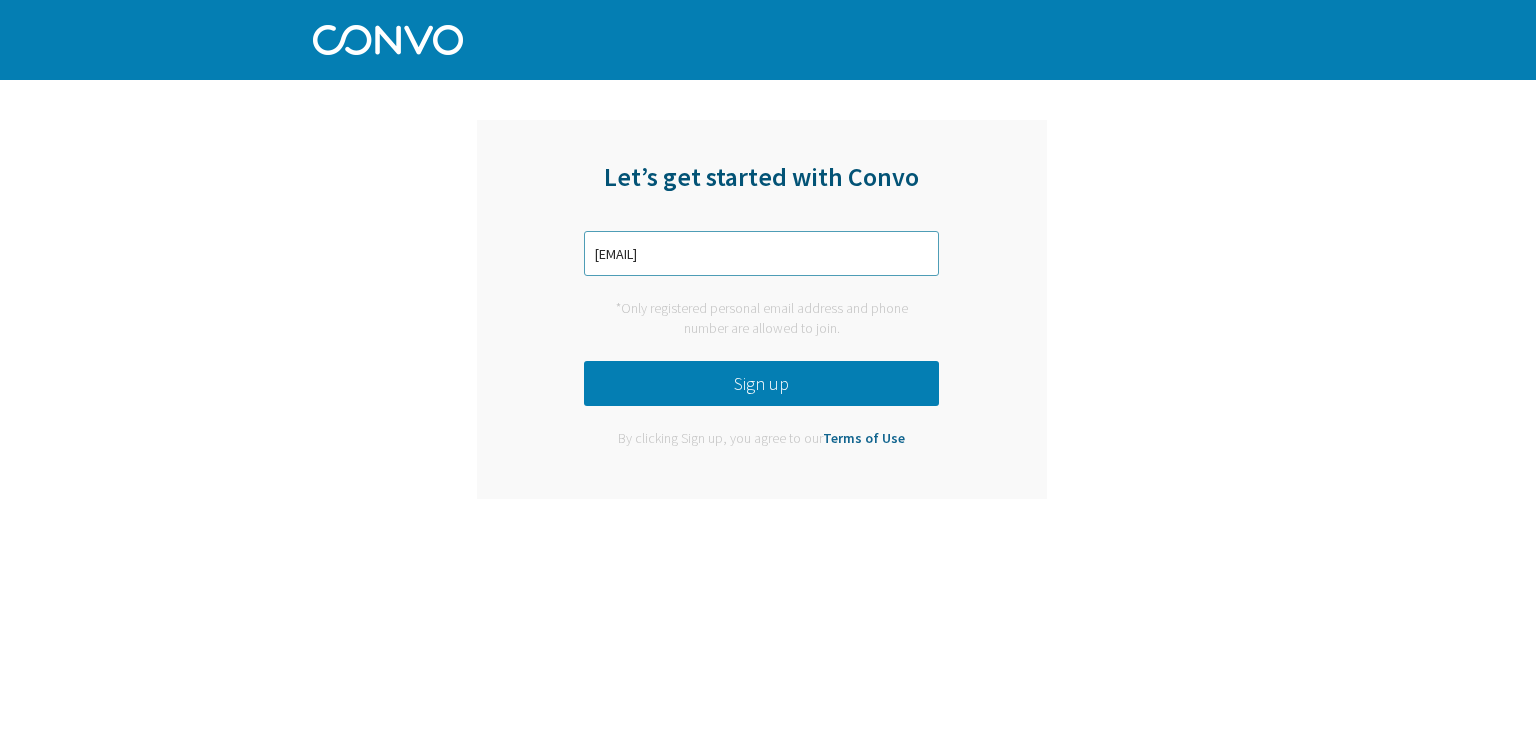 type on "[EMAIL]" 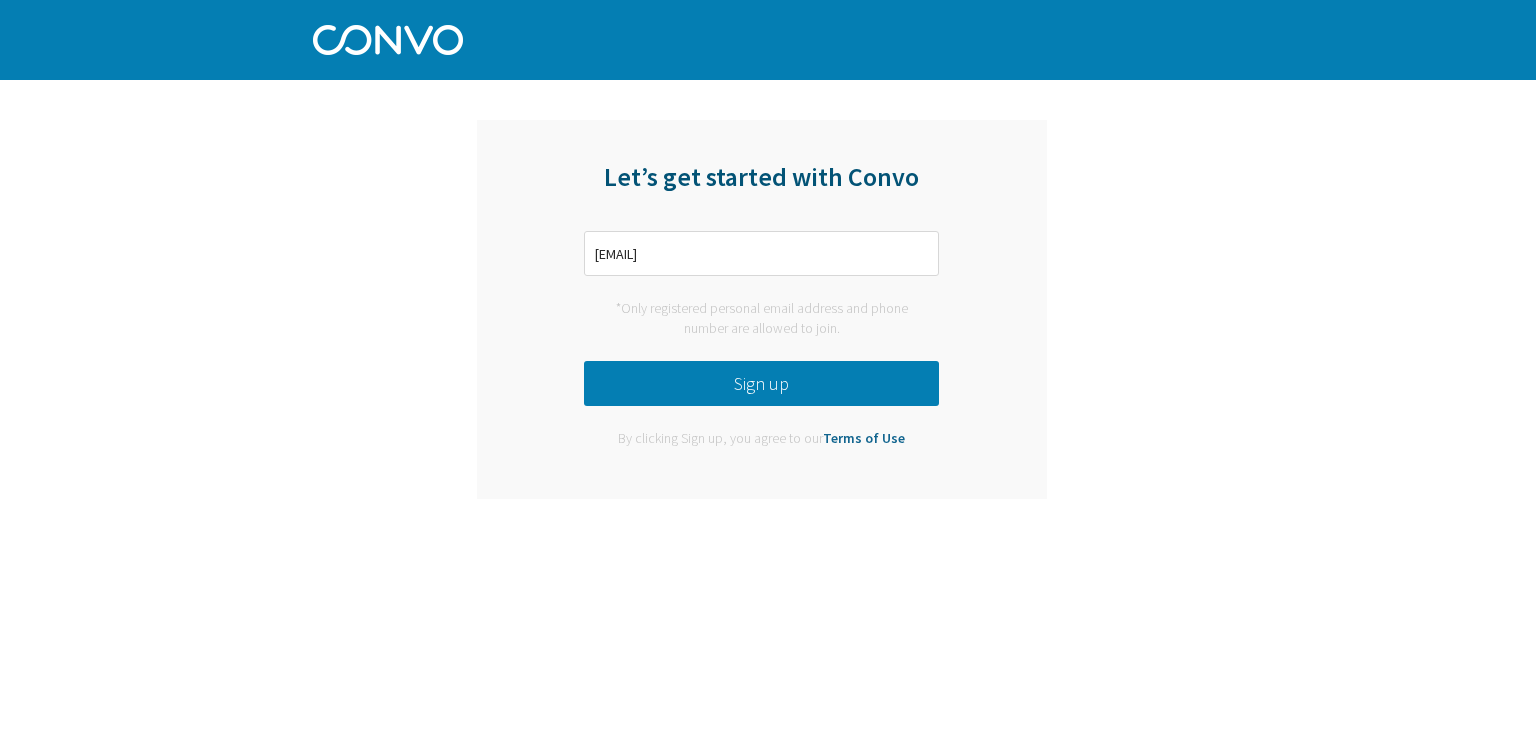 click on "Sign up" at bounding box center (761, 383) 